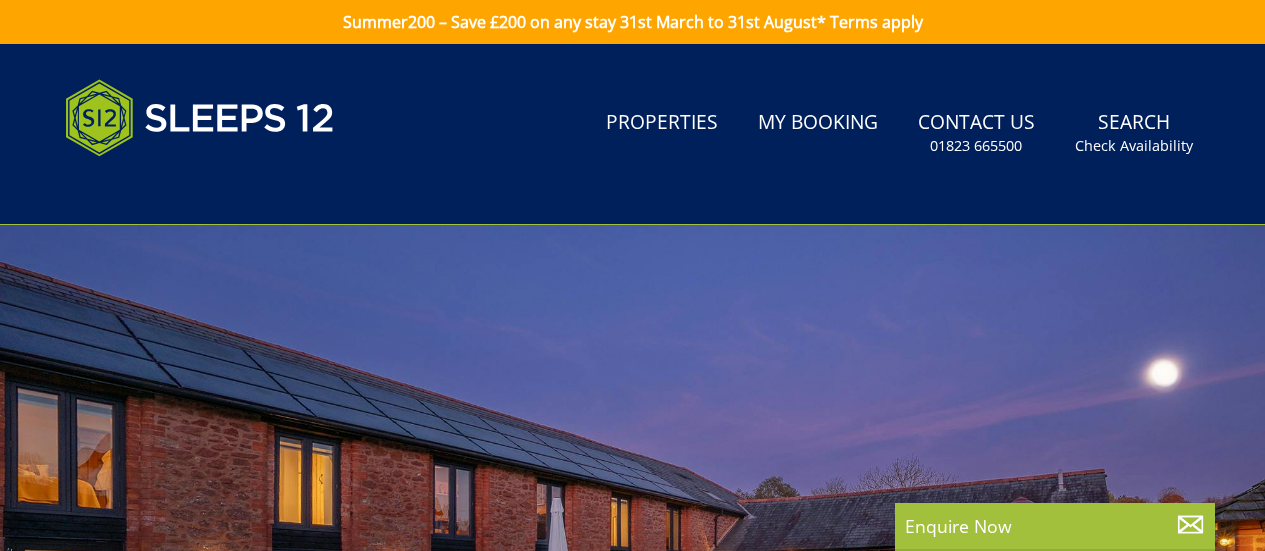 scroll, scrollTop: 0, scrollLeft: 0, axis: both 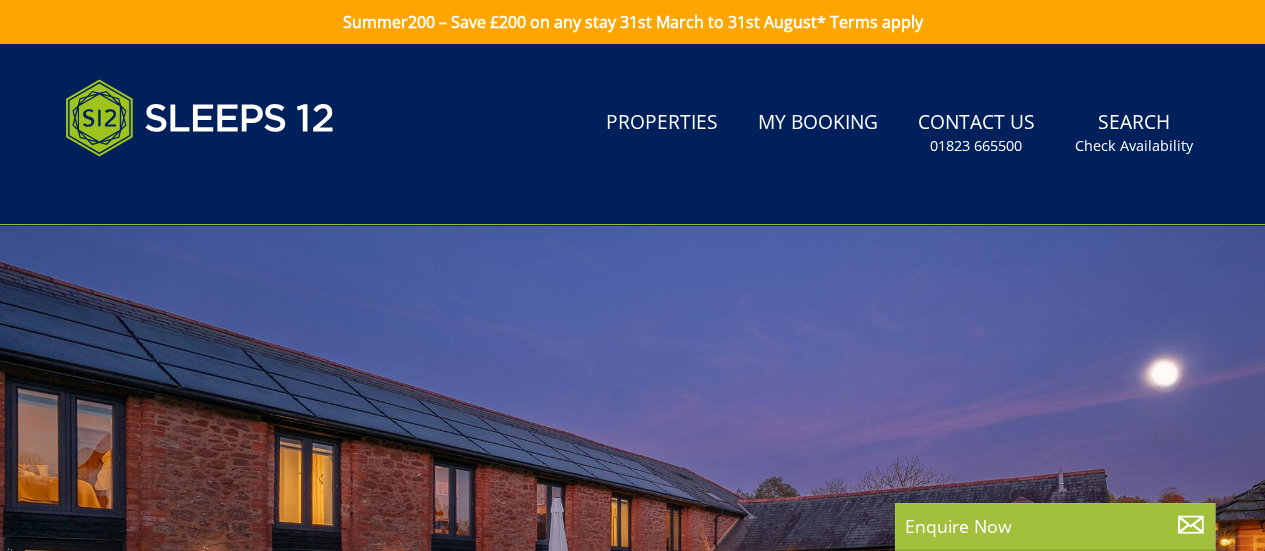 click on "Properties" at bounding box center [662, 123] 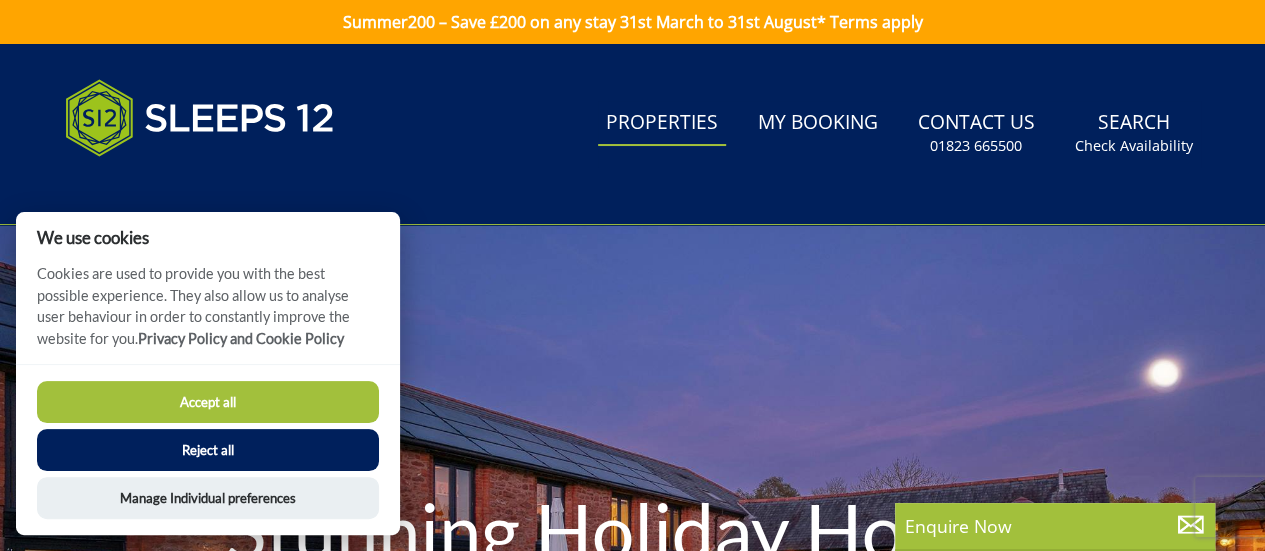 click on "Accept all" at bounding box center [208, 402] 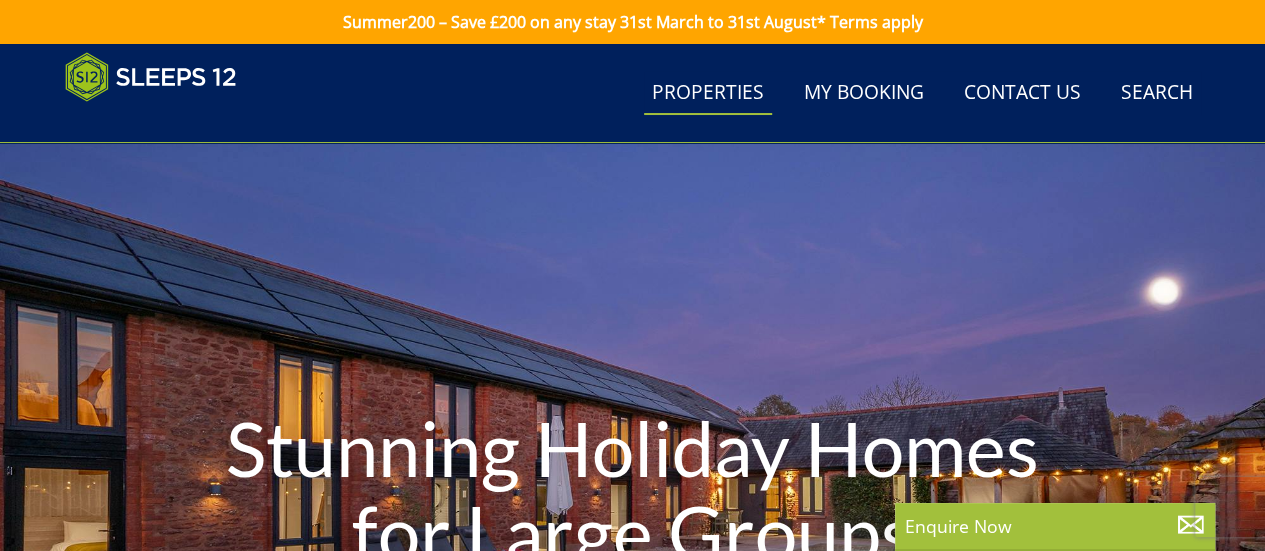 scroll, scrollTop: 754, scrollLeft: 0, axis: vertical 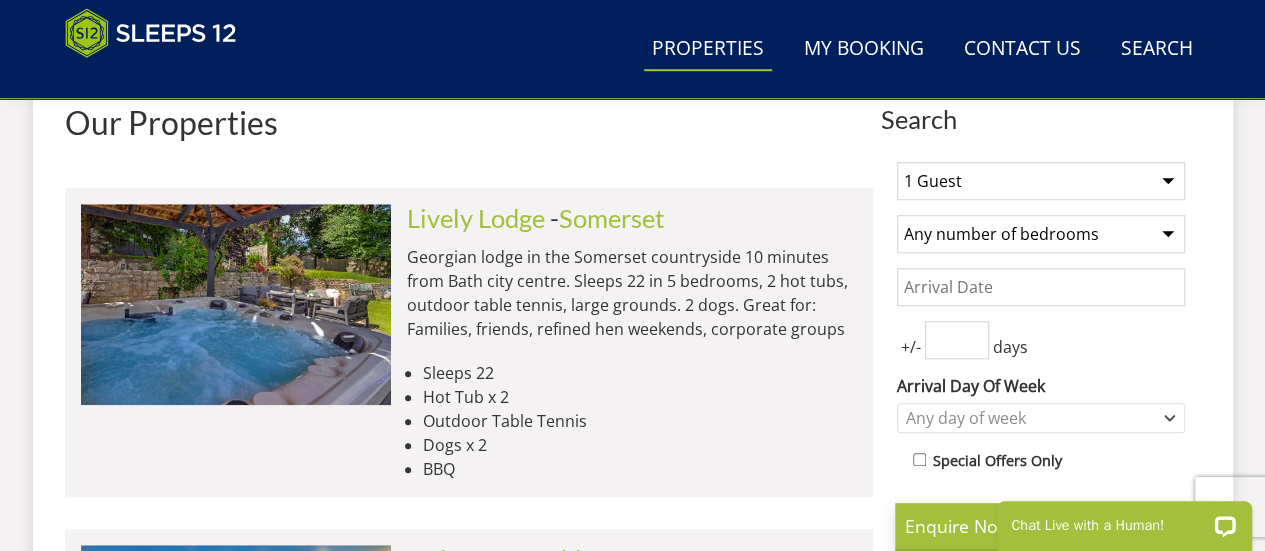 click on "1 Guest
2 Guests
3 Guests
4 Guests
5 Guests
6 Guests
7 Guests
8 Guests
9 Guests
10 Guests
11 Guests
12 Guests
13 Guests
14 Guests
15 Guests
16 Guests
17 Guests
18 Guests
19 Guests
20 Guests
21 Guests
22 Guests
23 Guests
24 Guests
25 Guests
26 Guests
27 Guests
28 Guests
29 Guests
30 Guests
31 Guests
32 Guests" at bounding box center (1041, 181) 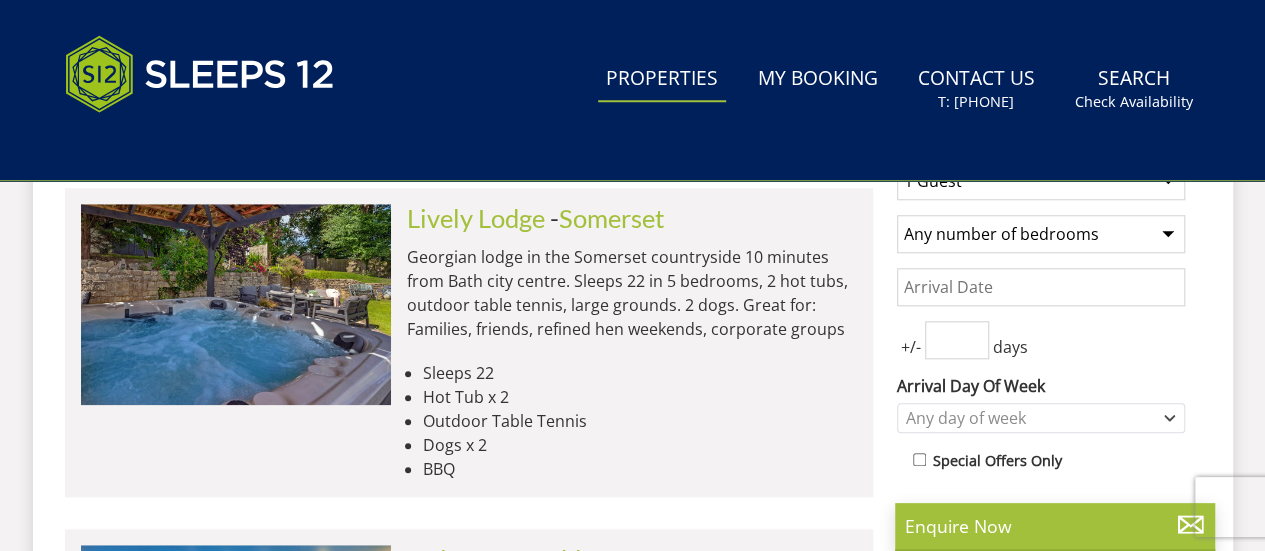 scroll, scrollTop: 0, scrollLeft: 0, axis: both 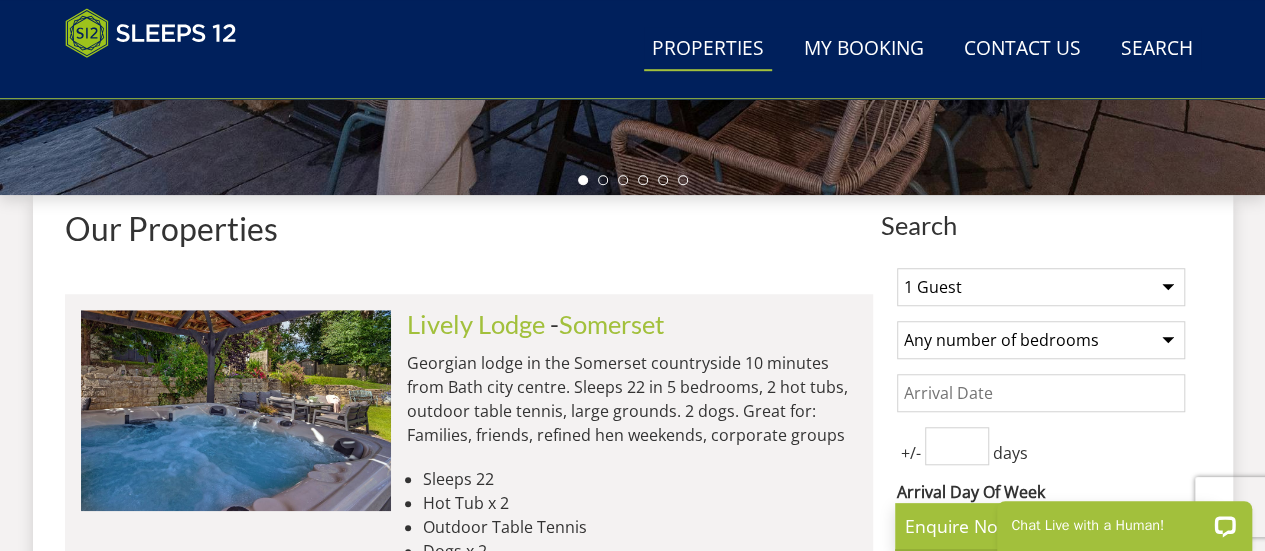 click on "Any number of bedrooms
4 Bedrooms
5 Bedrooms
6 Bedrooms
7 Bedrooms
8 Bedrooms
9 Bedrooms
10 Bedrooms
11 Bedrooms
12 Bedrooms
13 Bedrooms
14 Bedrooms
15 Bedrooms
16 Bedrooms" at bounding box center (1041, 340) 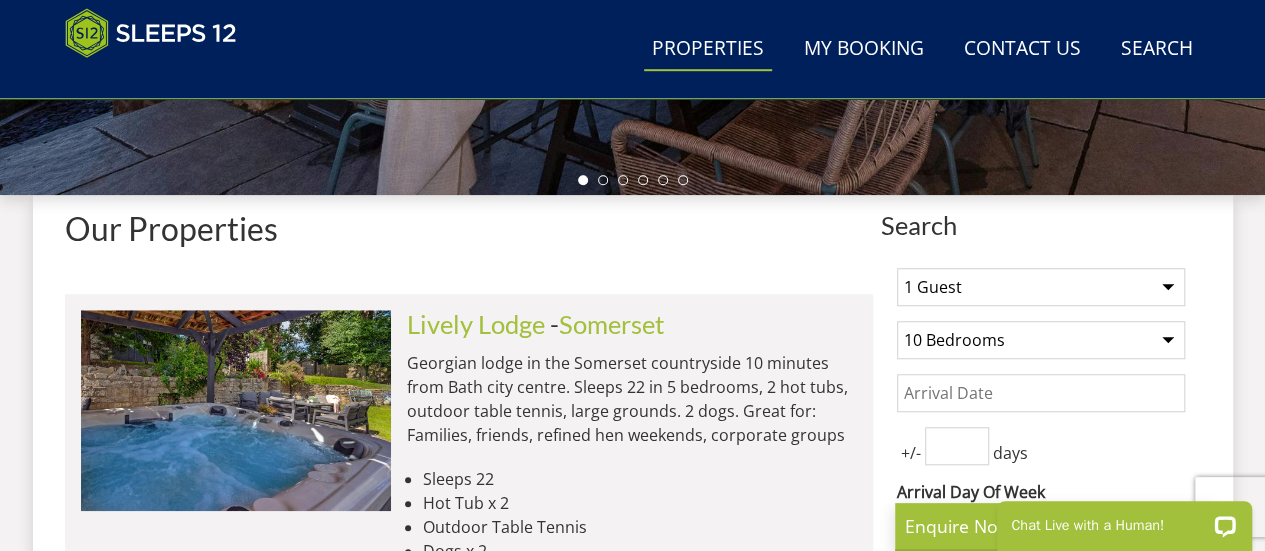 click on "Any number of bedrooms
4 Bedrooms
5 Bedrooms
6 Bedrooms
7 Bedrooms
8 Bedrooms
9 Bedrooms
10 Bedrooms
11 Bedrooms
12 Bedrooms
13 Bedrooms
14 Bedrooms
15 Bedrooms
16 Bedrooms" at bounding box center (1041, 340) 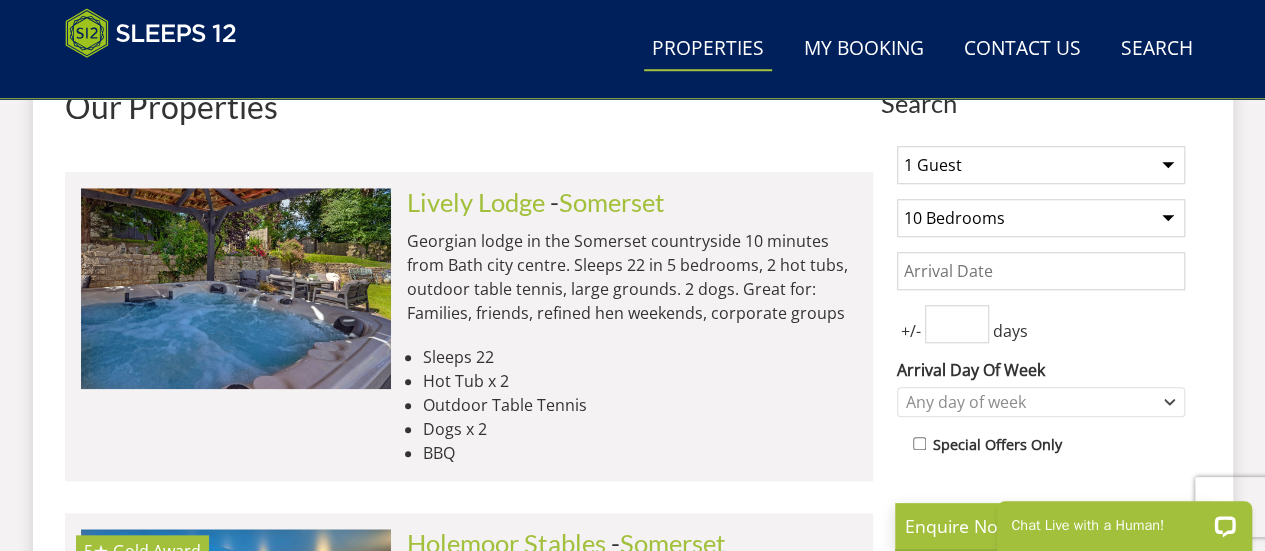 click on "Date" at bounding box center (1041, 271) 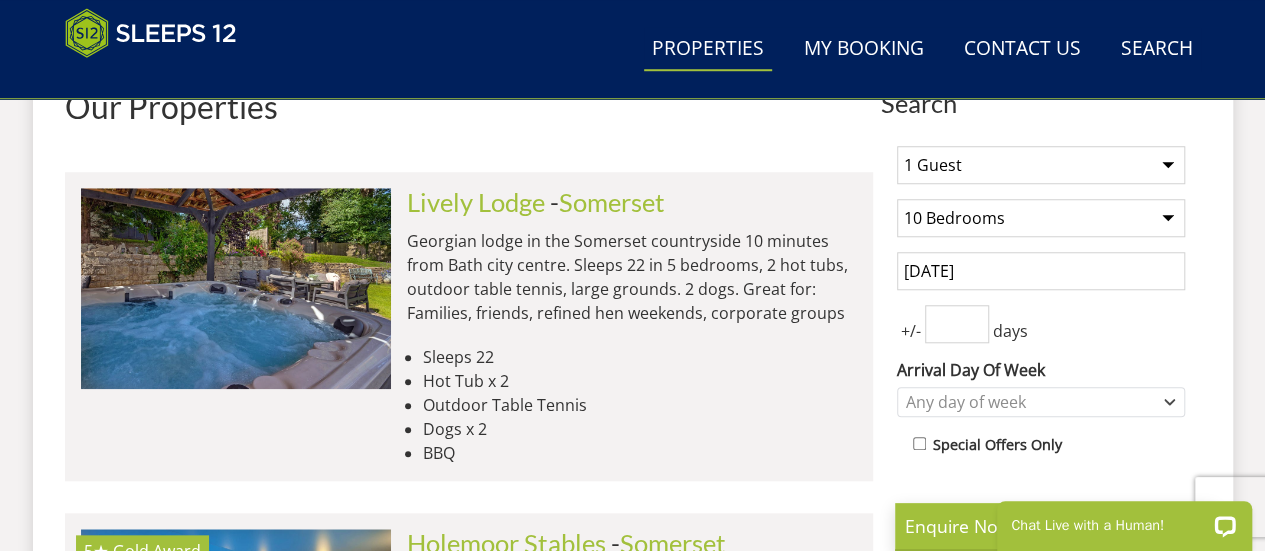 click on "[DATE]" at bounding box center [1041, 271] 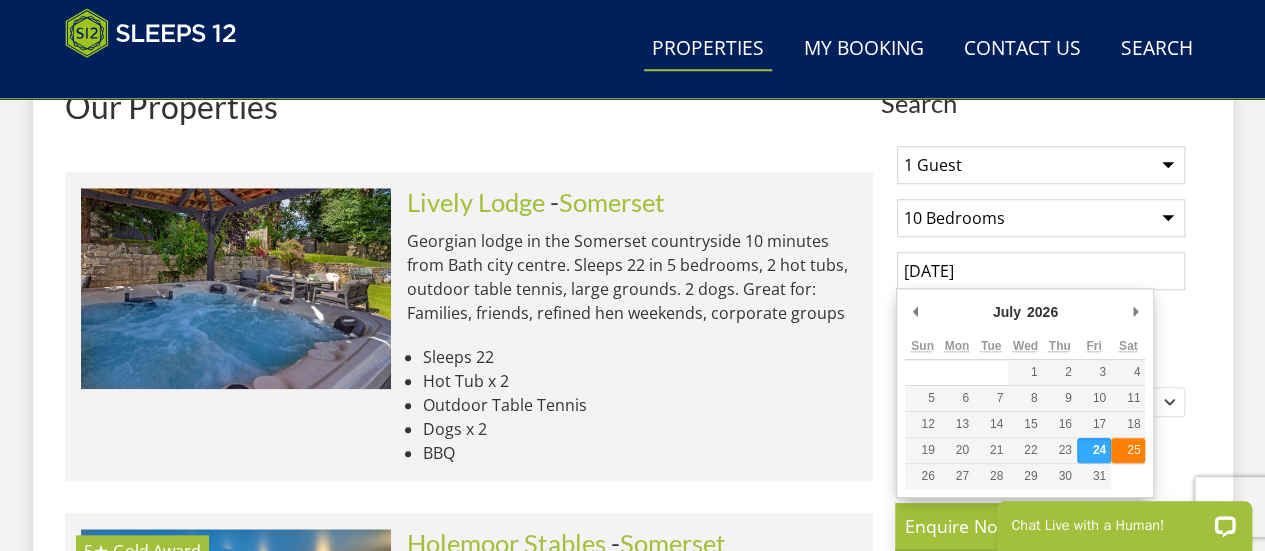 type on "[DATE]/[MONTH]/[YEAR]" 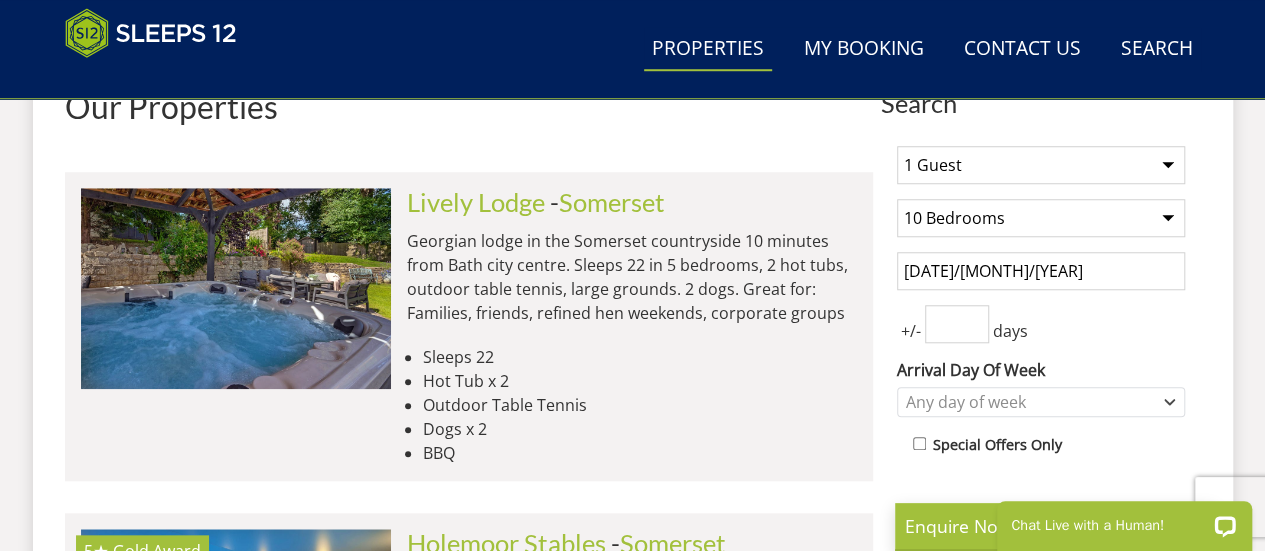 click at bounding box center (957, 324) 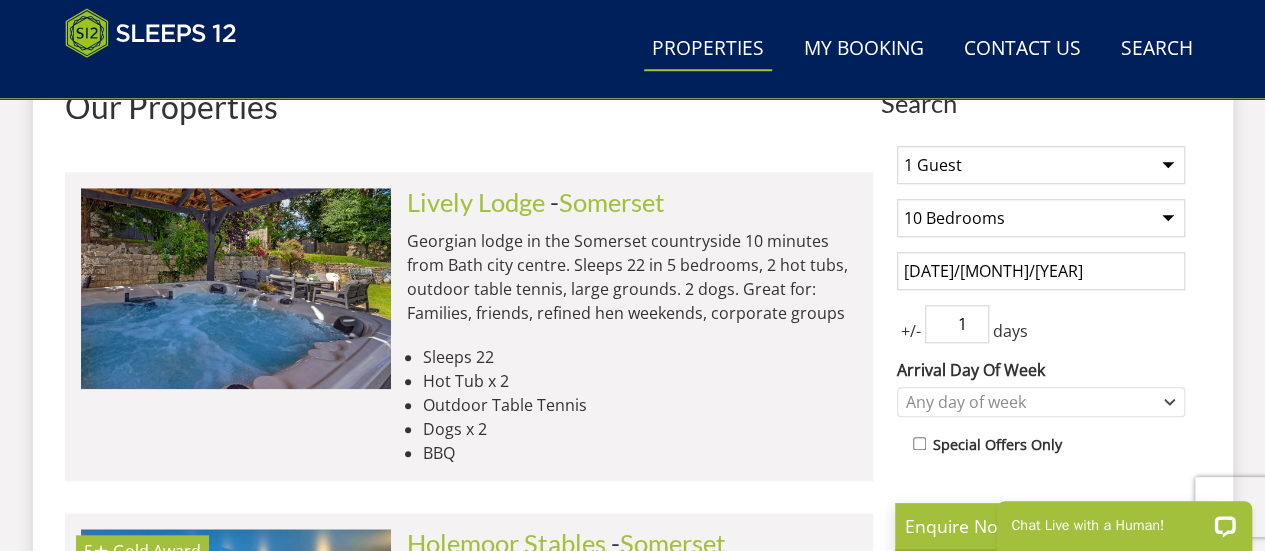 click on "1" at bounding box center [957, 324] 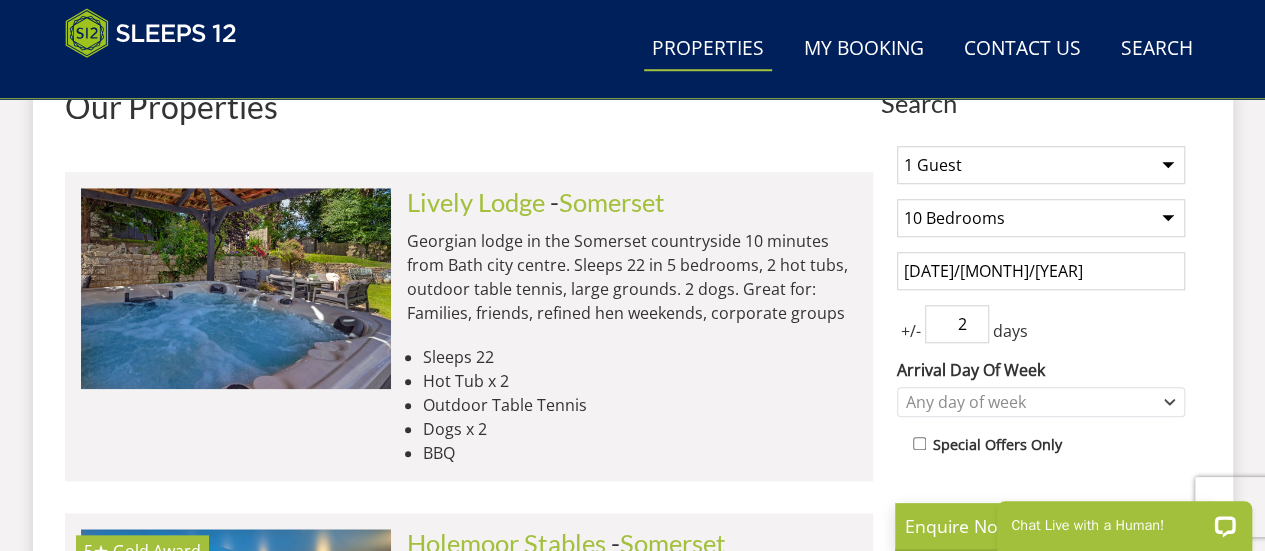 click on "2" at bounding box center (957, 324) 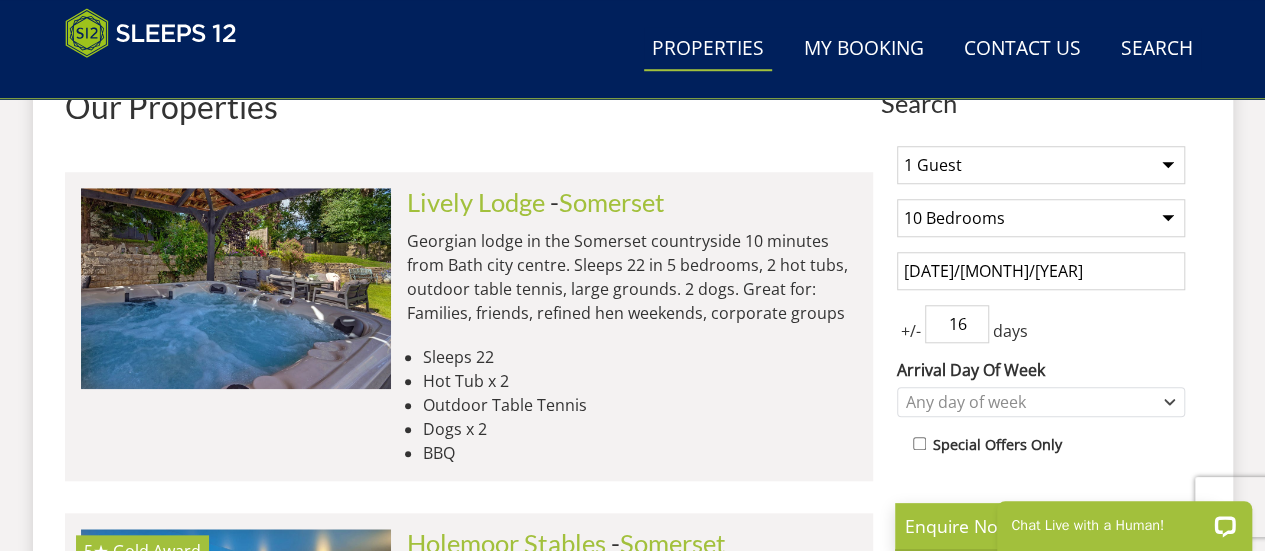 click on "16" at bounding box center [957, 324] 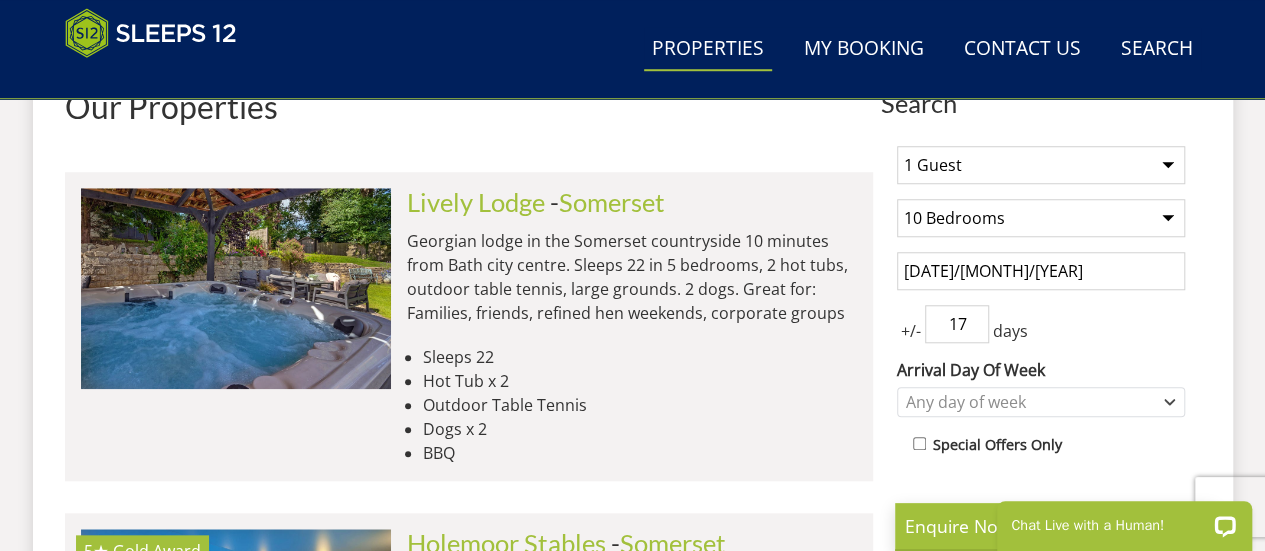 click on "17" at bounding box center (957, 324) 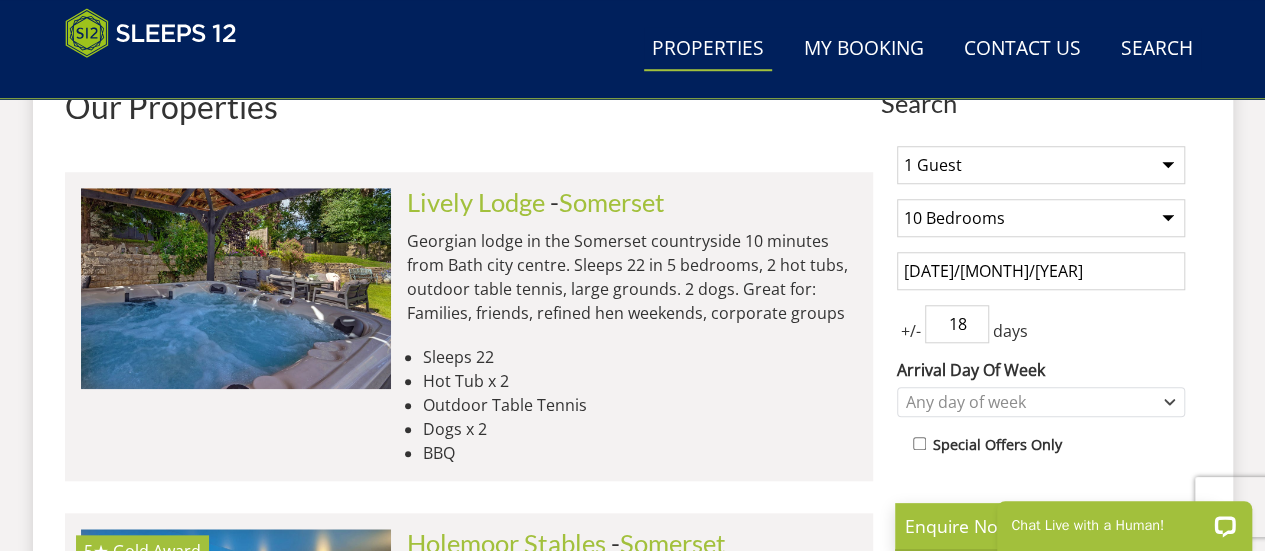 click on "18" at bounding box center (957, 324) 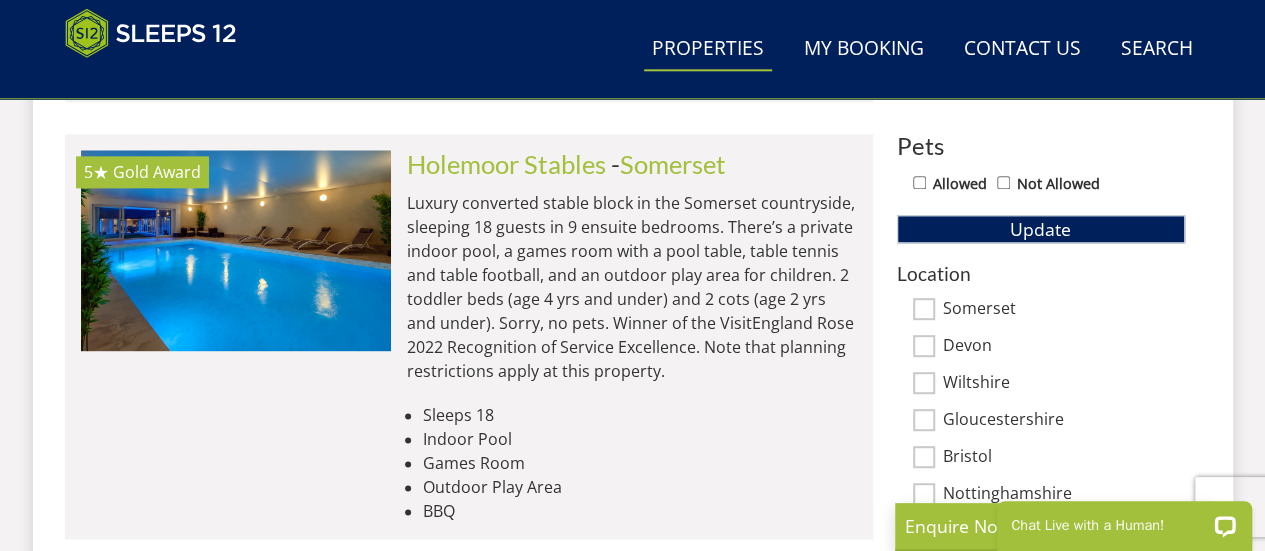 scroll, scrollTop: 1148, scrollLeft: 0, axis: vertical 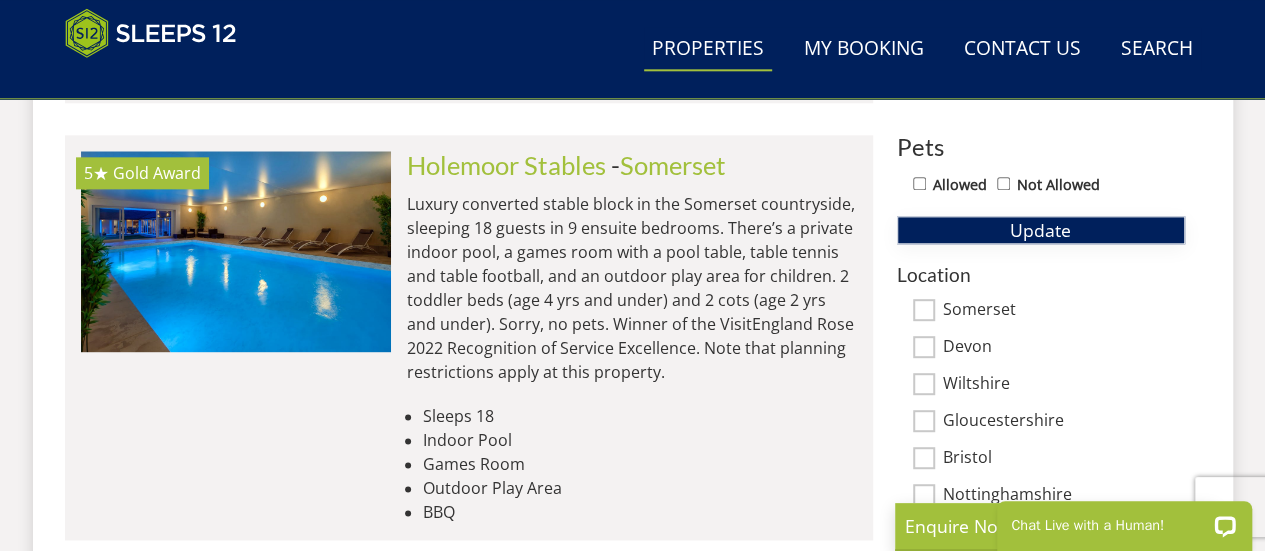 type on "23" 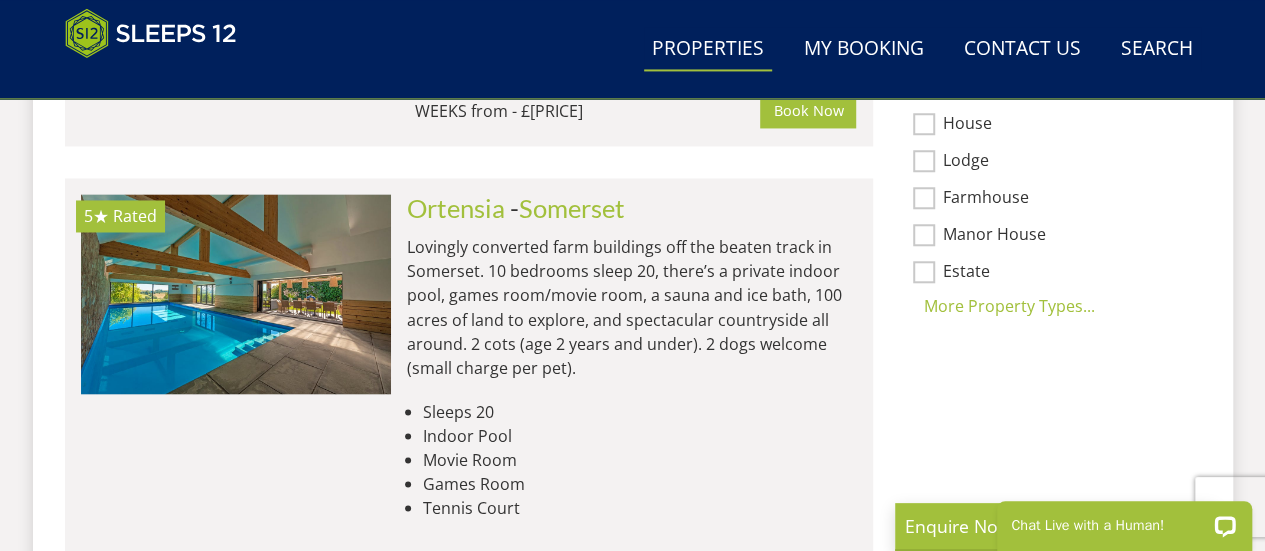 scroll, scrollTop: 1574, scrollLeft: 0, axis: vertical 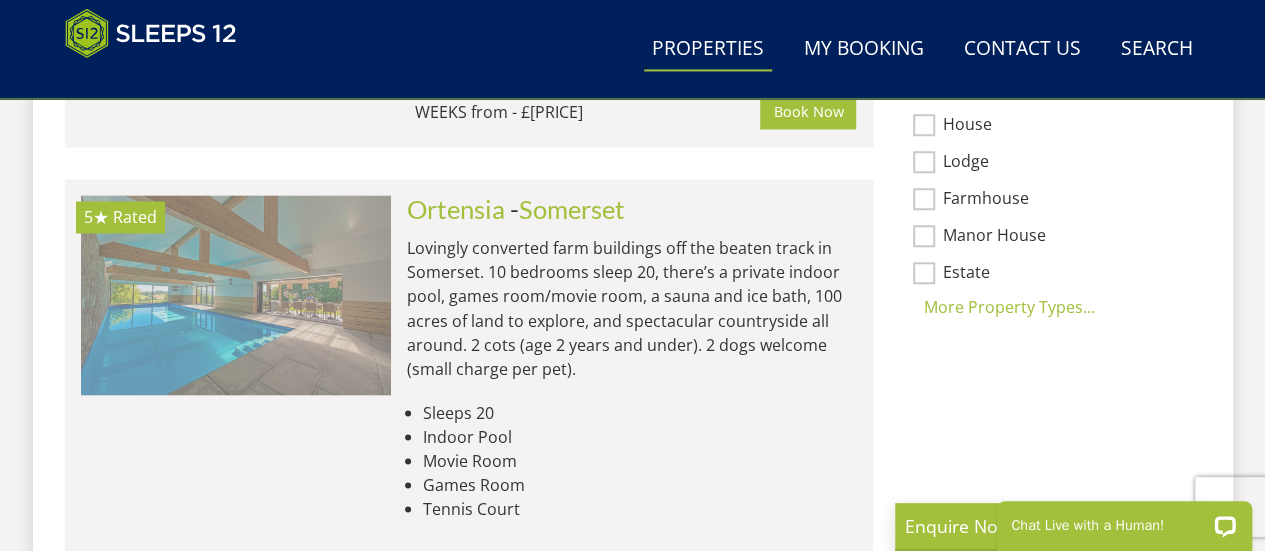 click at bounding box center [236, 295] 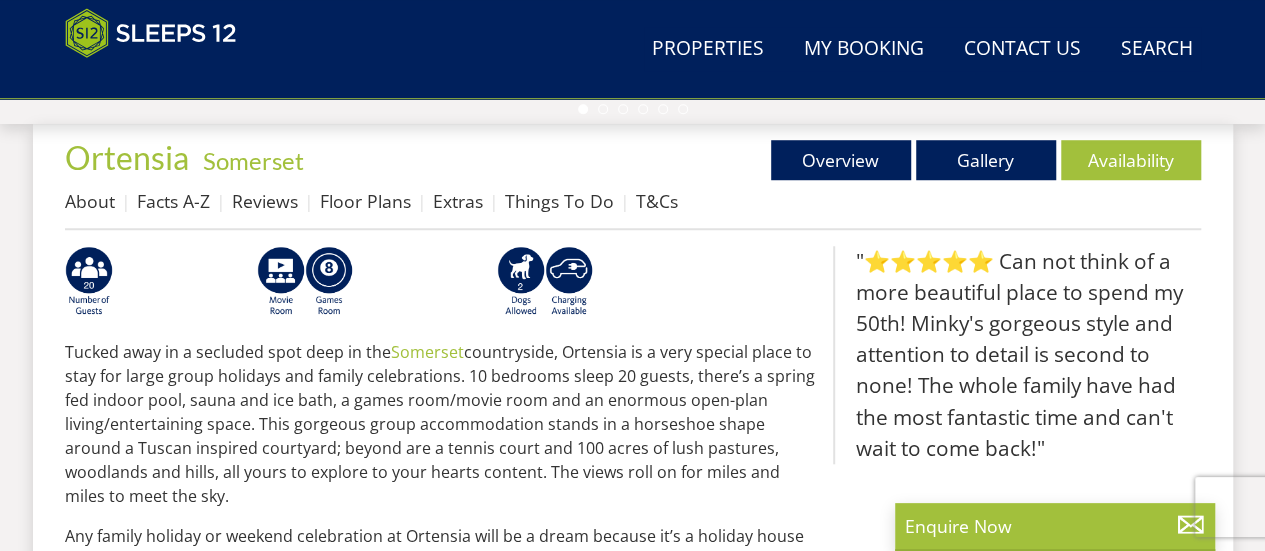 scroll, scrollTop: 720, scrollLeft: 0, axis: vertical 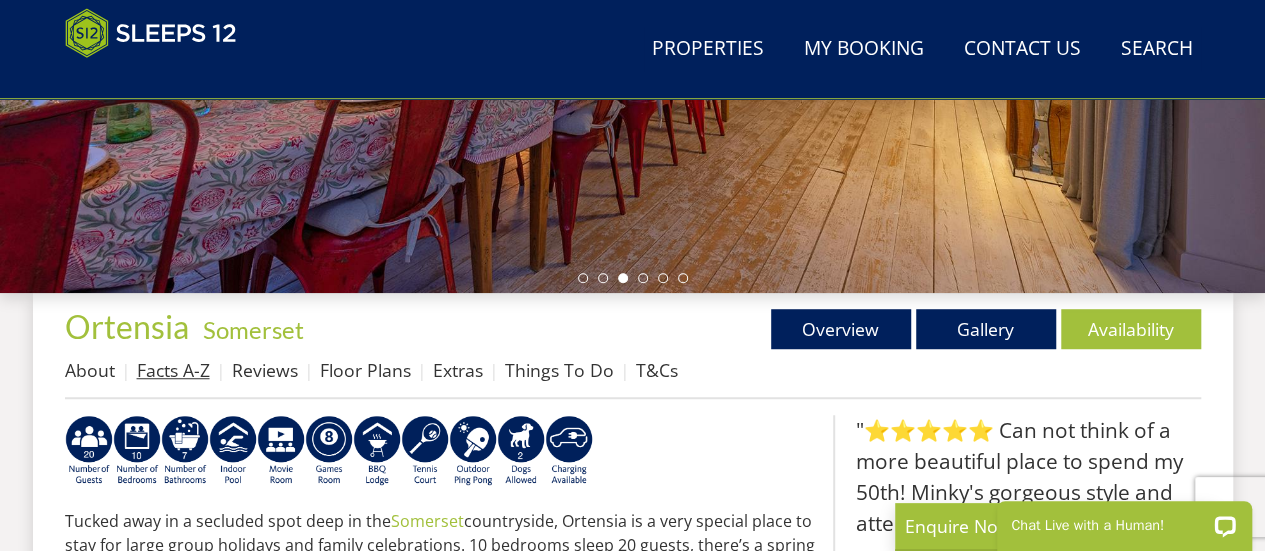 click on "Facts A-Z" at bounding box center (173, 370) 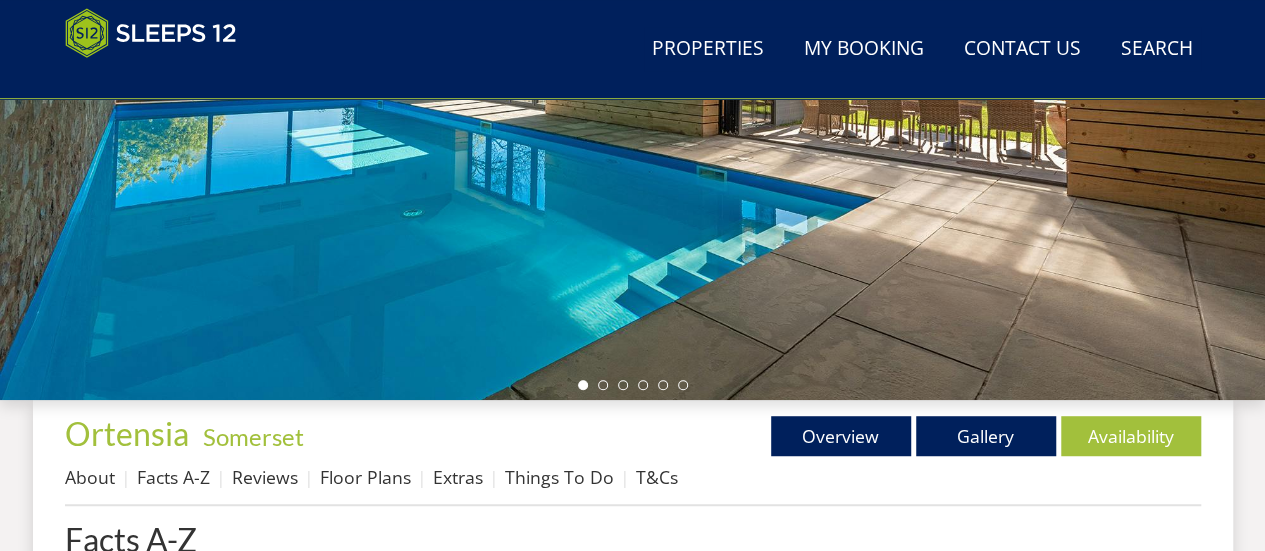 scroll, scrollTop: 269, scrollLeft: 0, axis: vertical 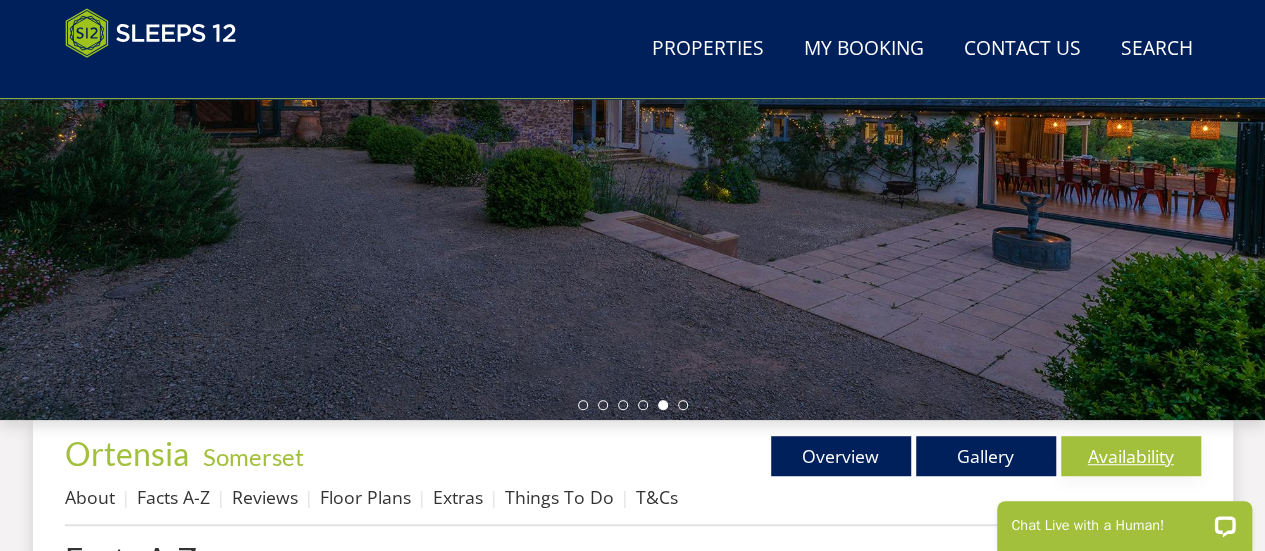 click on "Availability" at bounding box center (1131, 456) 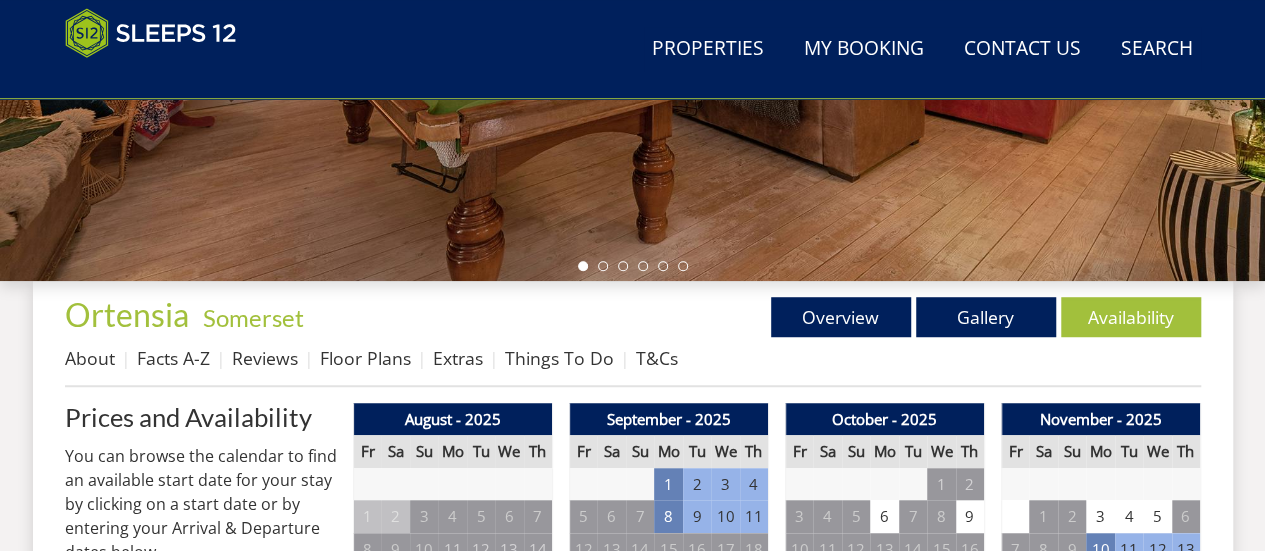 scroll, scrollTop: 1347, scrollLeft: 0, axis: vertical 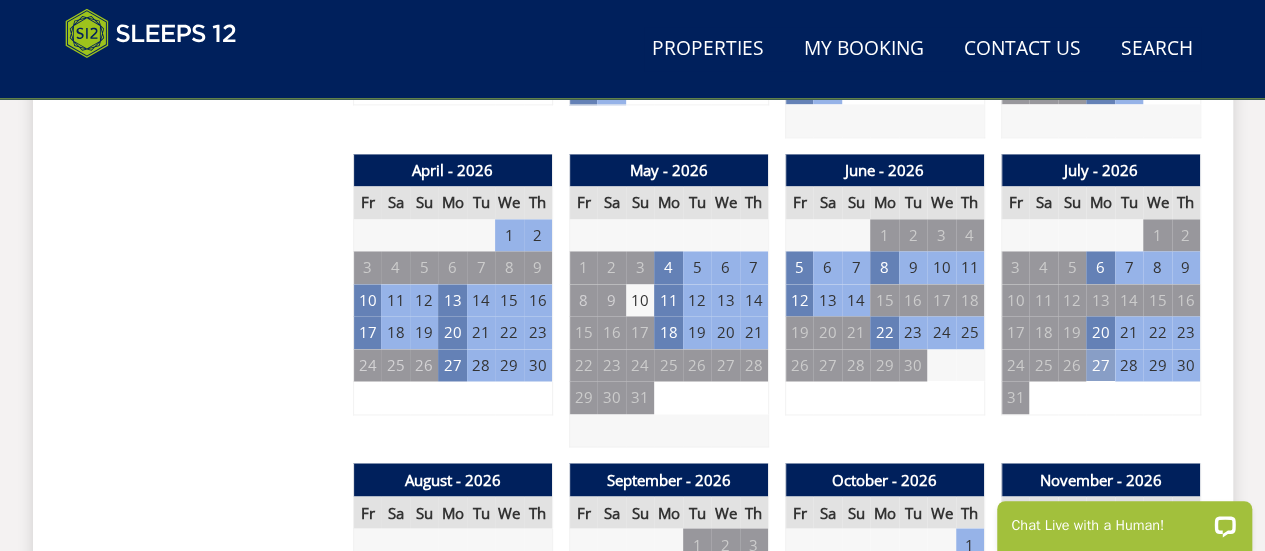 click on "27" at bounding box center (1100, 365) 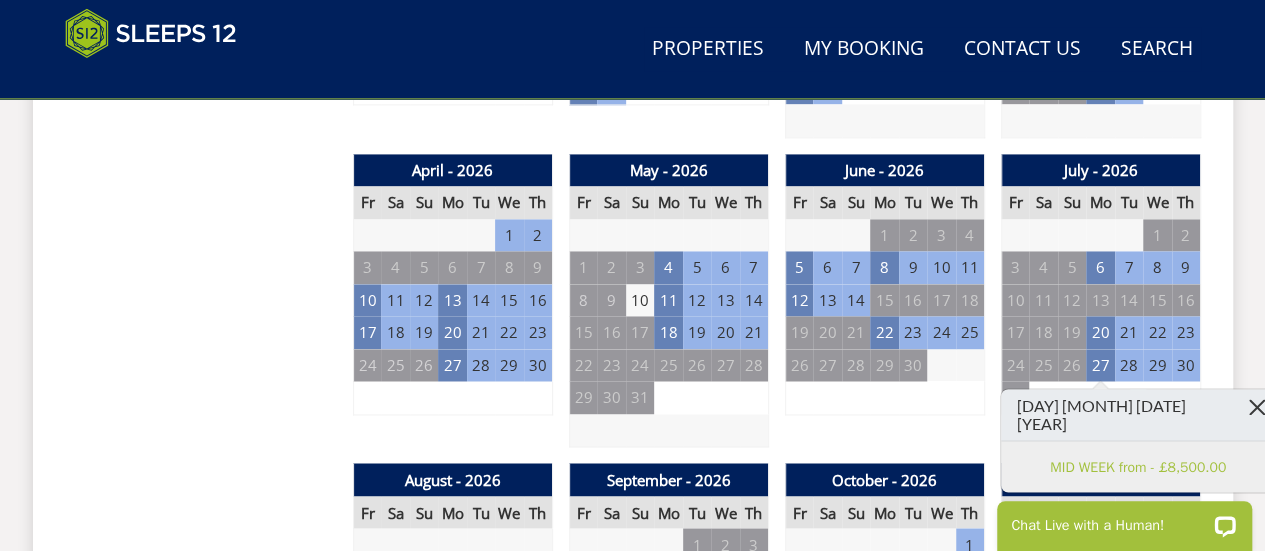 click at bounding box center [1257, 406] 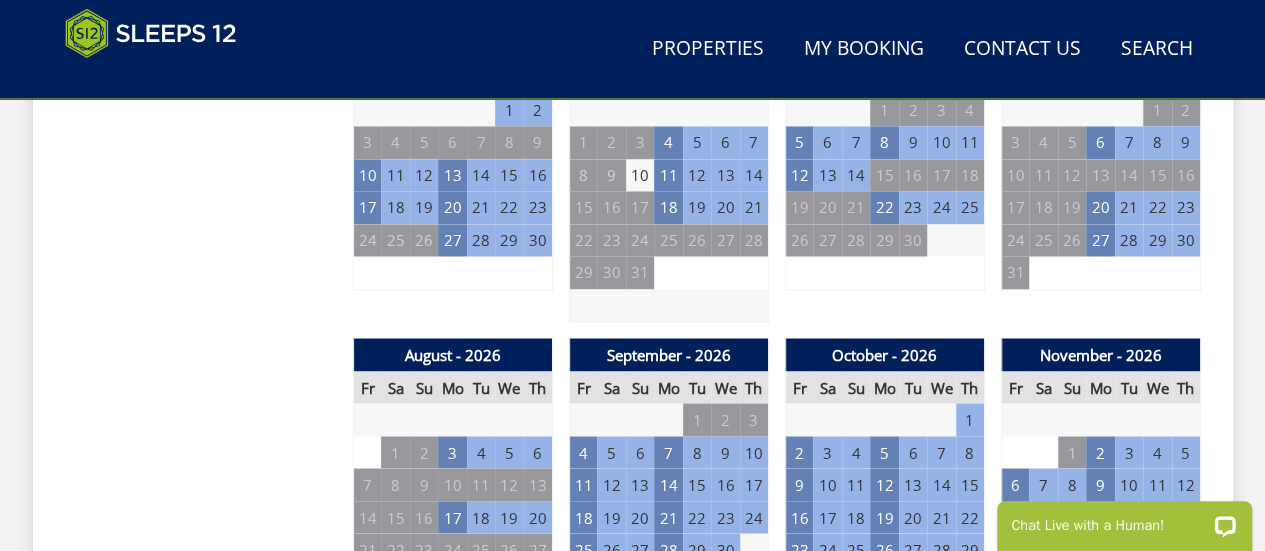 scroll, scrollTop: 1556, scrollLeft: 0, axis: vertical 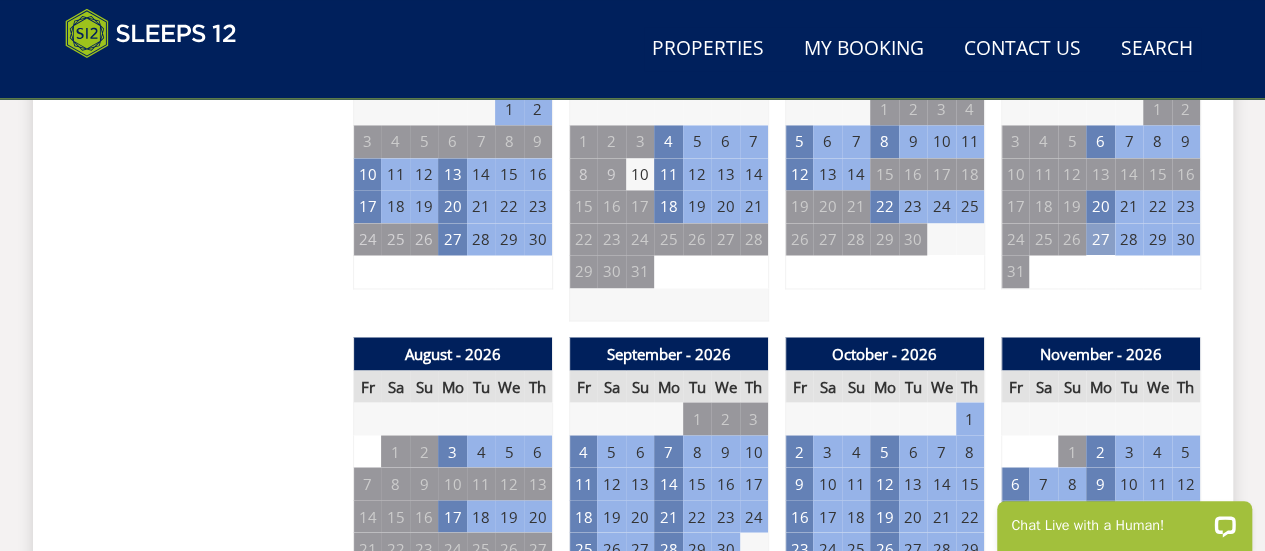 click on "27" at bounding box center (1100, 239) 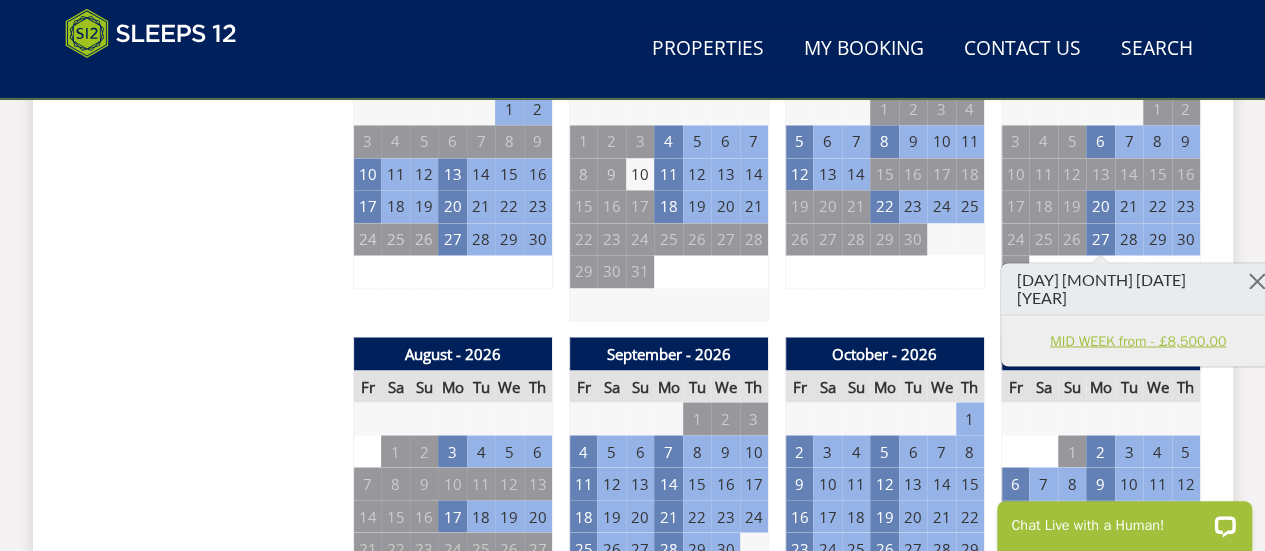 click on "MID WEEK from  - £8,500.00" at bounding box center [1138, 340] 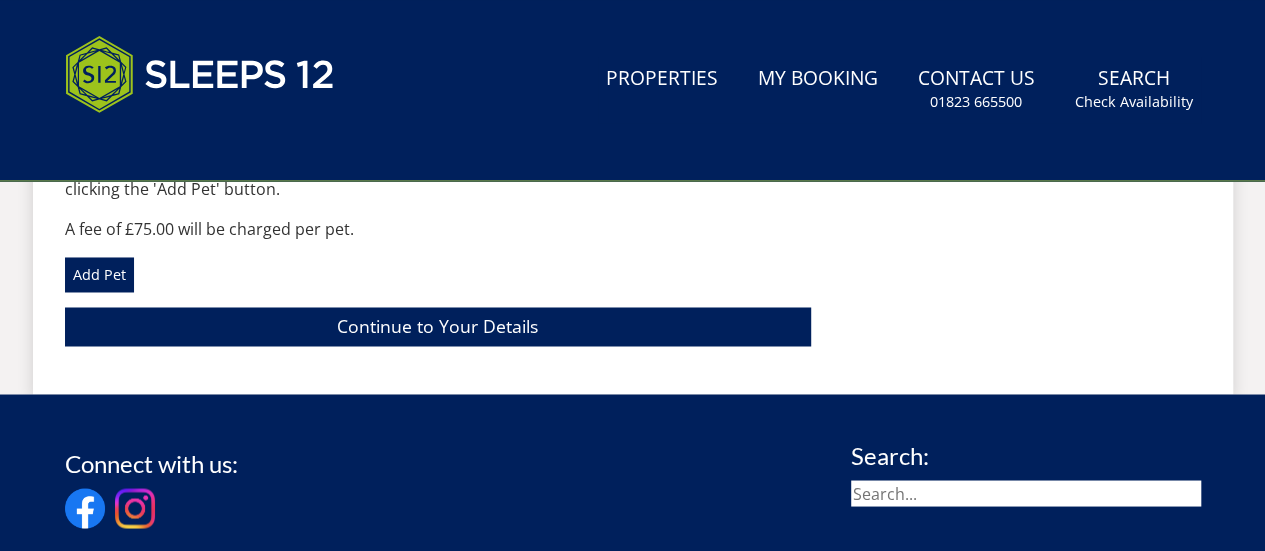 scroll, scrollTop: 0, scrollLeft: 0, axis: both 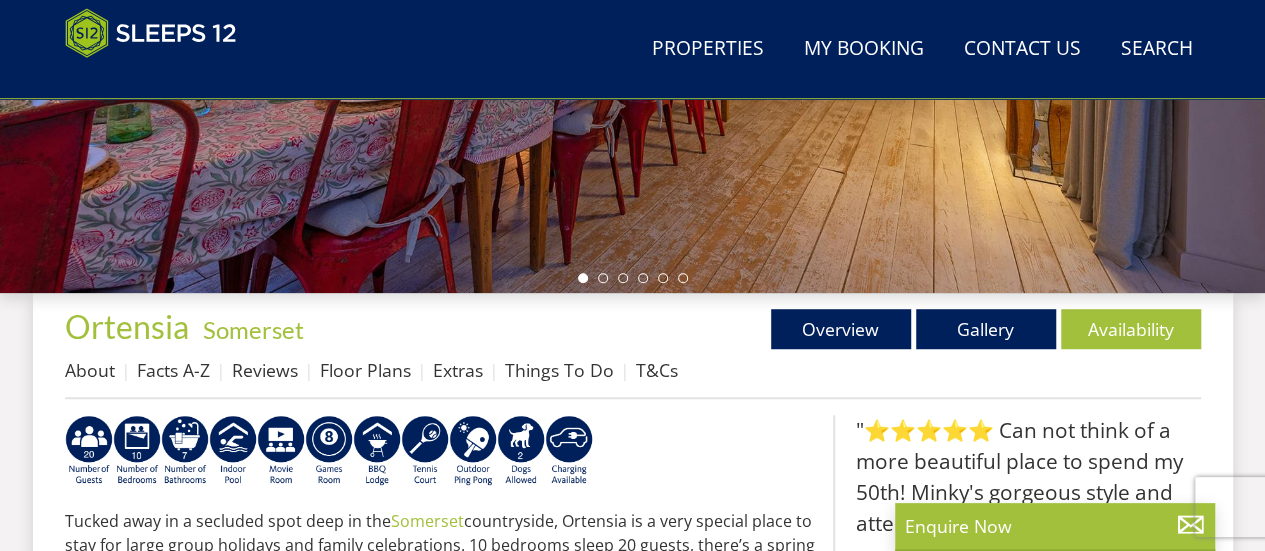 select on "10" 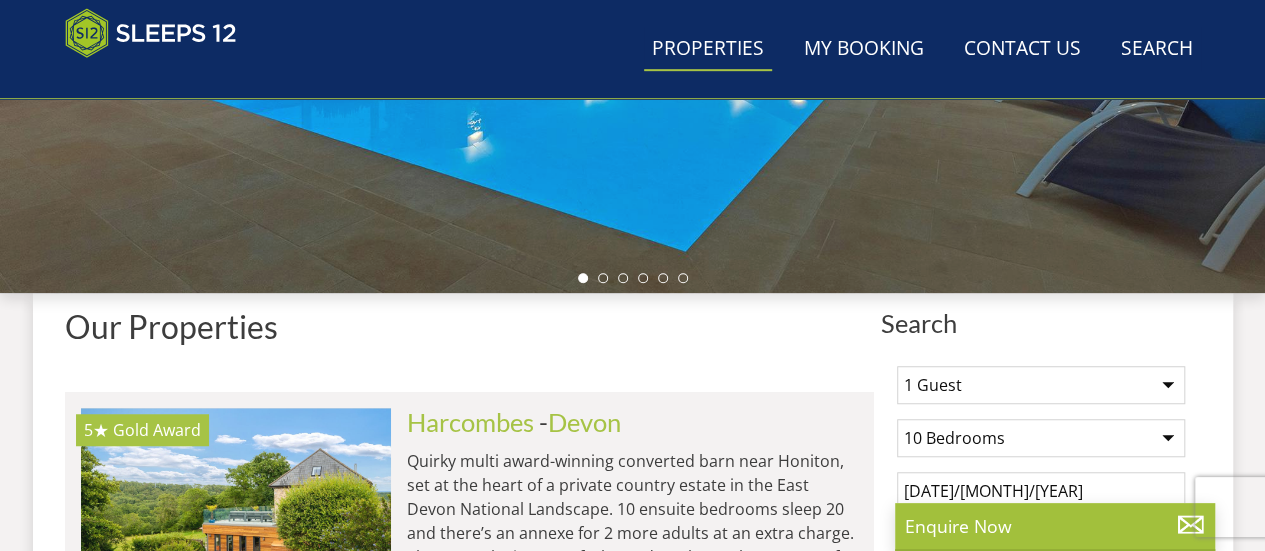 scroll, scrollTop: 1574, scrollLeft: 0, axis: vertical 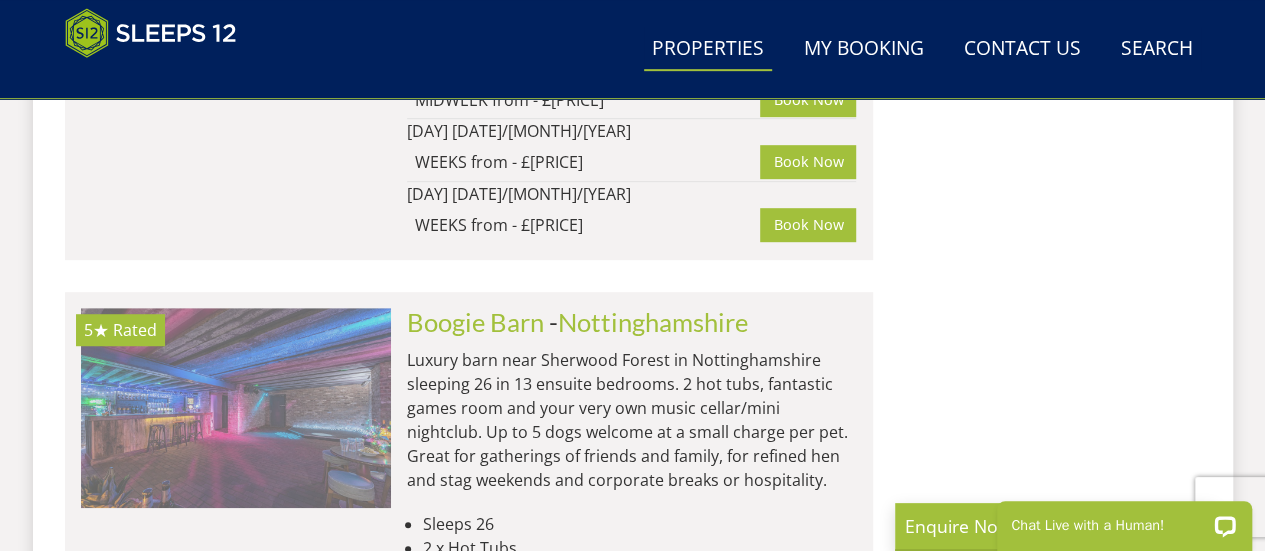 click at bounding box center (236, 408) 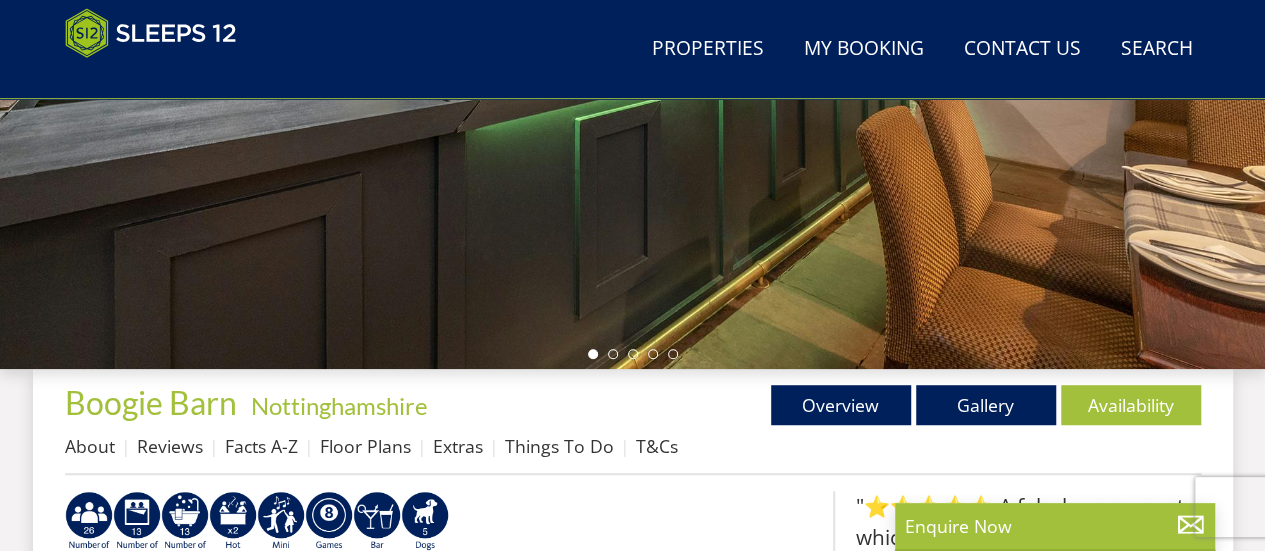 scroll, scrollTop: 86, scrollLeft: 0, axis: vertical 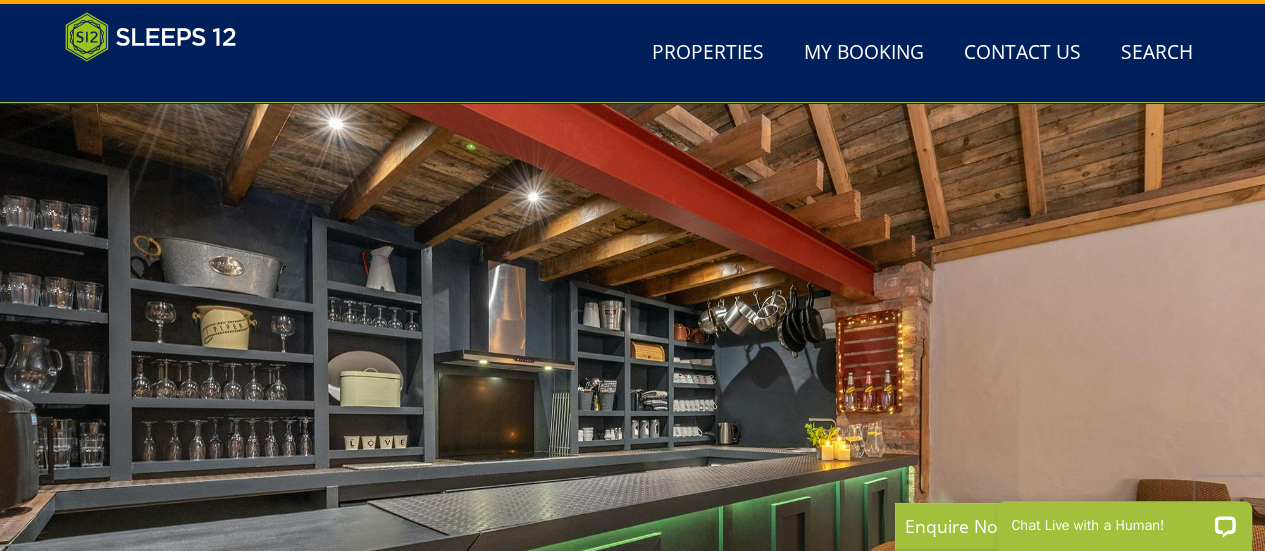 click at bounding box center [632, 453] 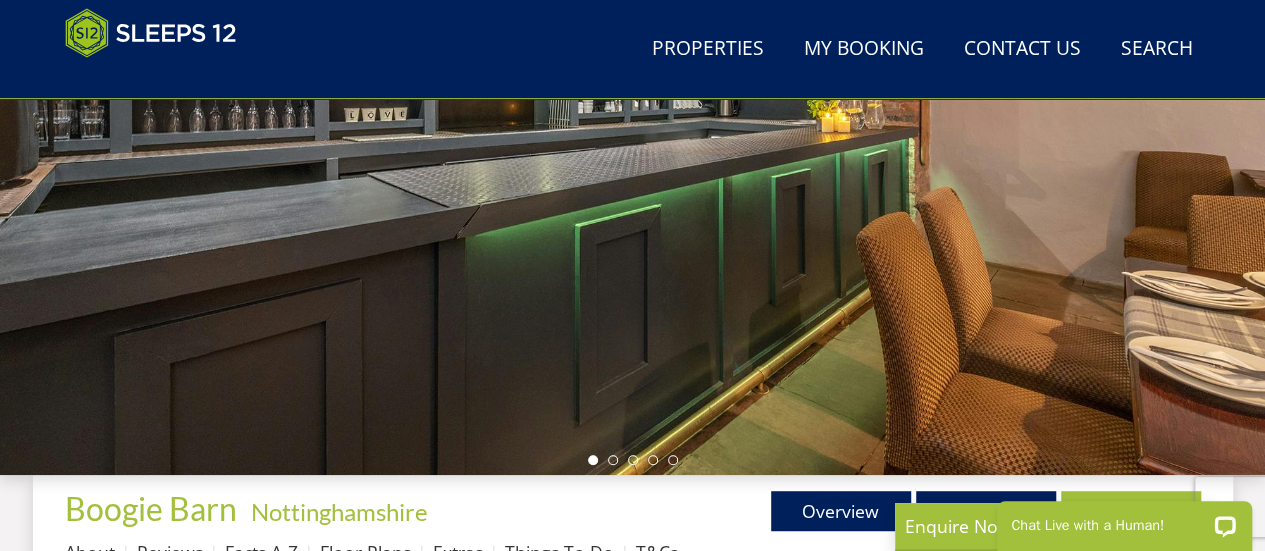 scroll, scrollTop: 561, scrollLeft: 0, axis: vertical 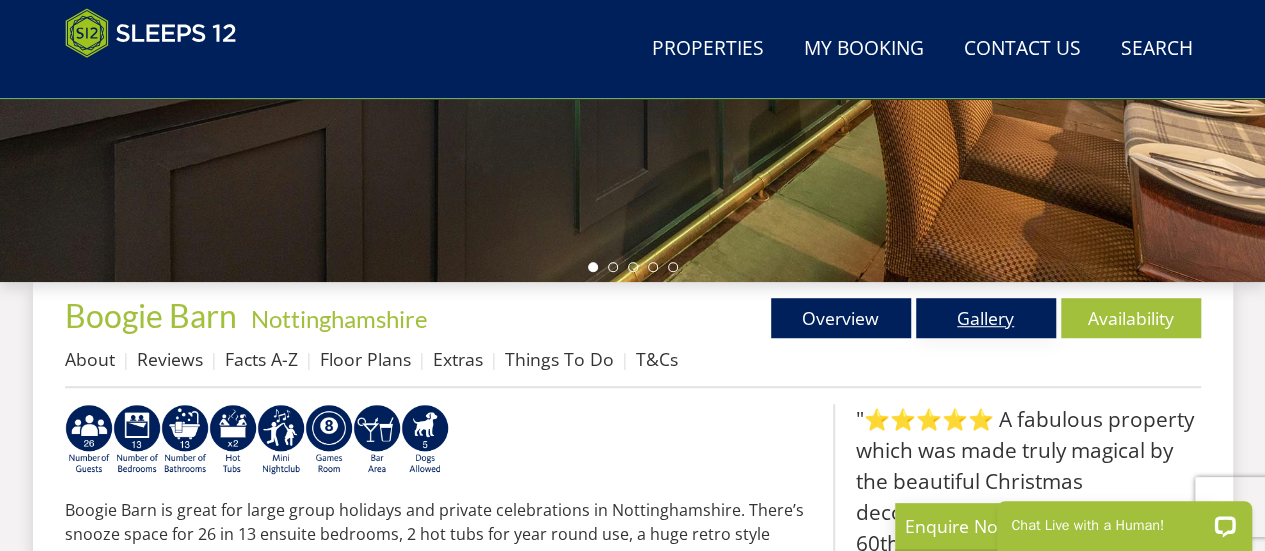 click on "Gallery" at bounding box center [986, 318] 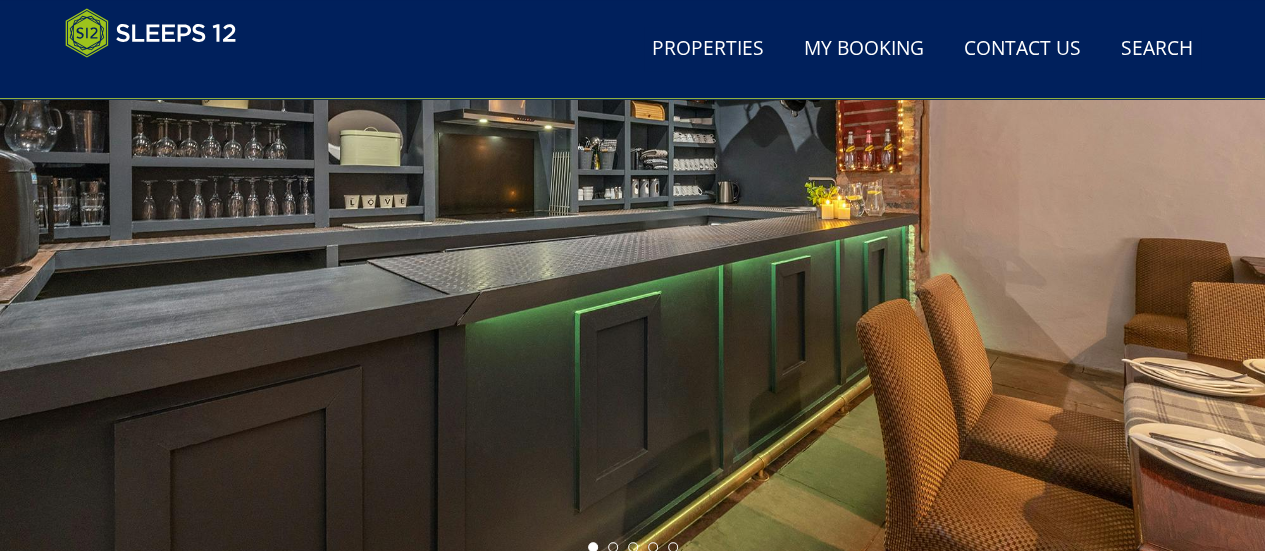 scroll, scrollTop: 608, scrollLeft: 0, axis: vertical 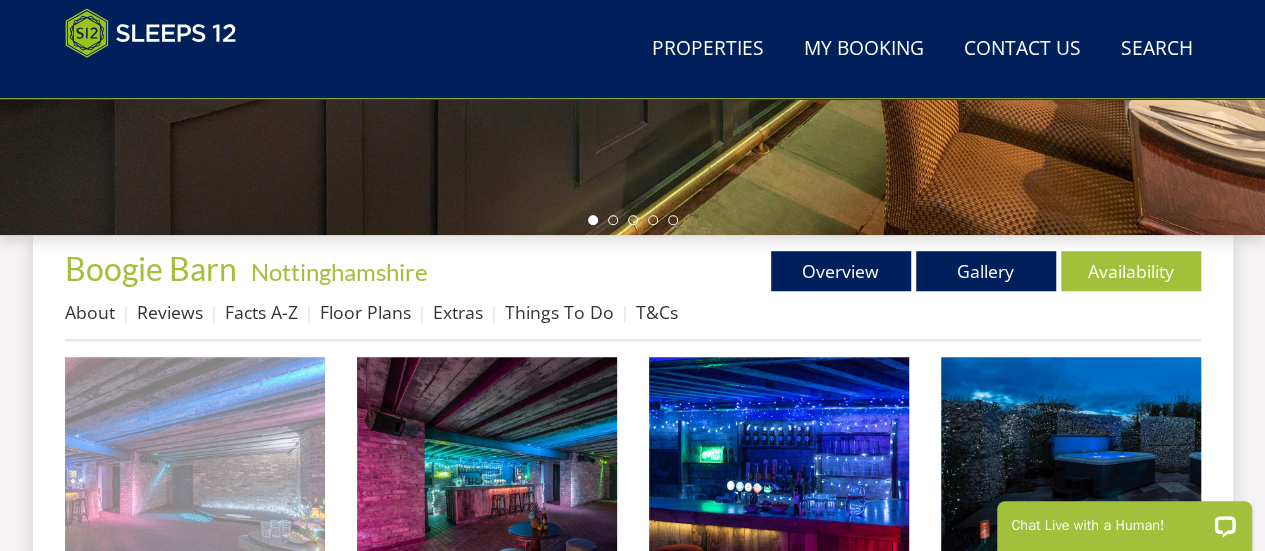 click at bounding box center [195, 487] 